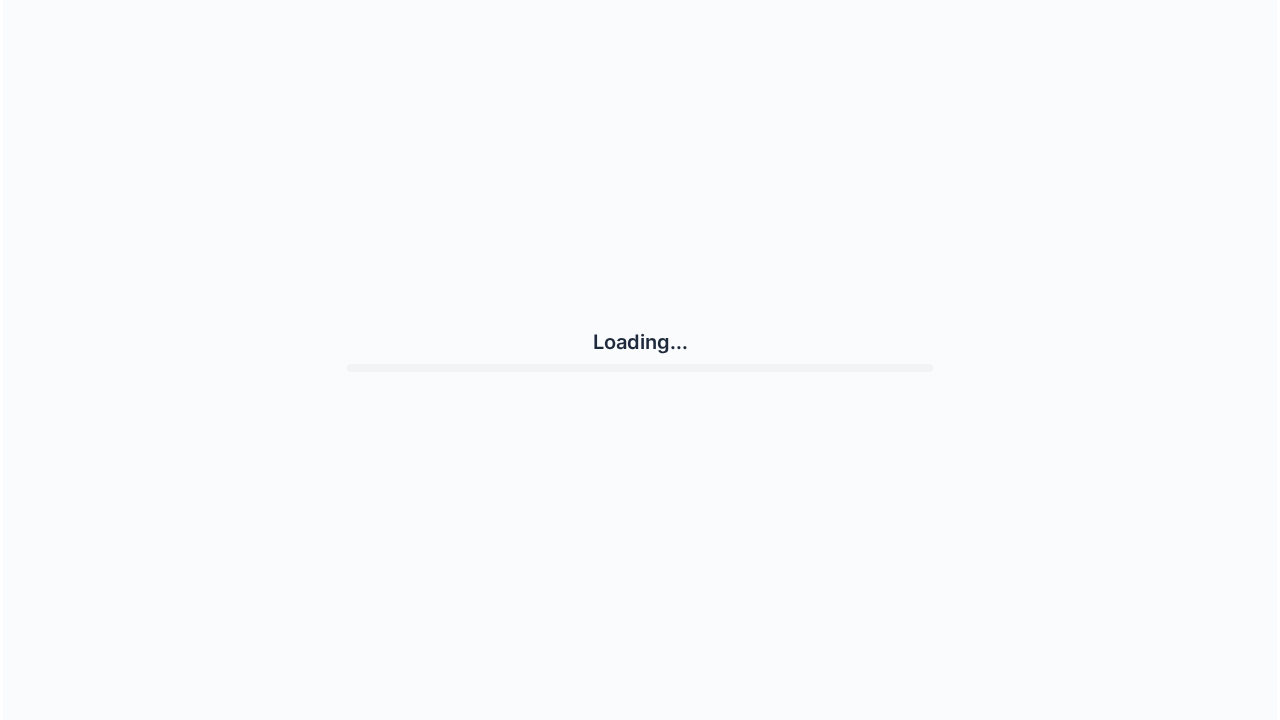 scroll, scrollTop: 0, scrollLeft: 0, axis: both 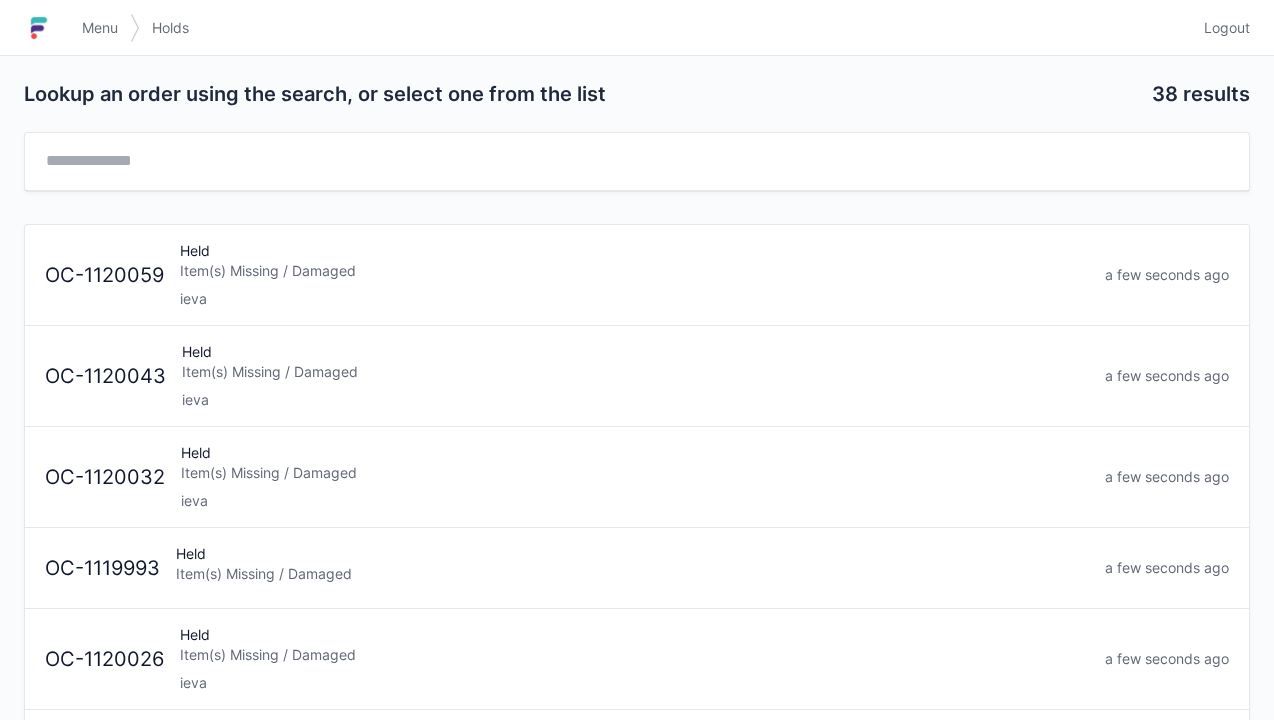 click on "Menu" at bounding box center [100, 28] 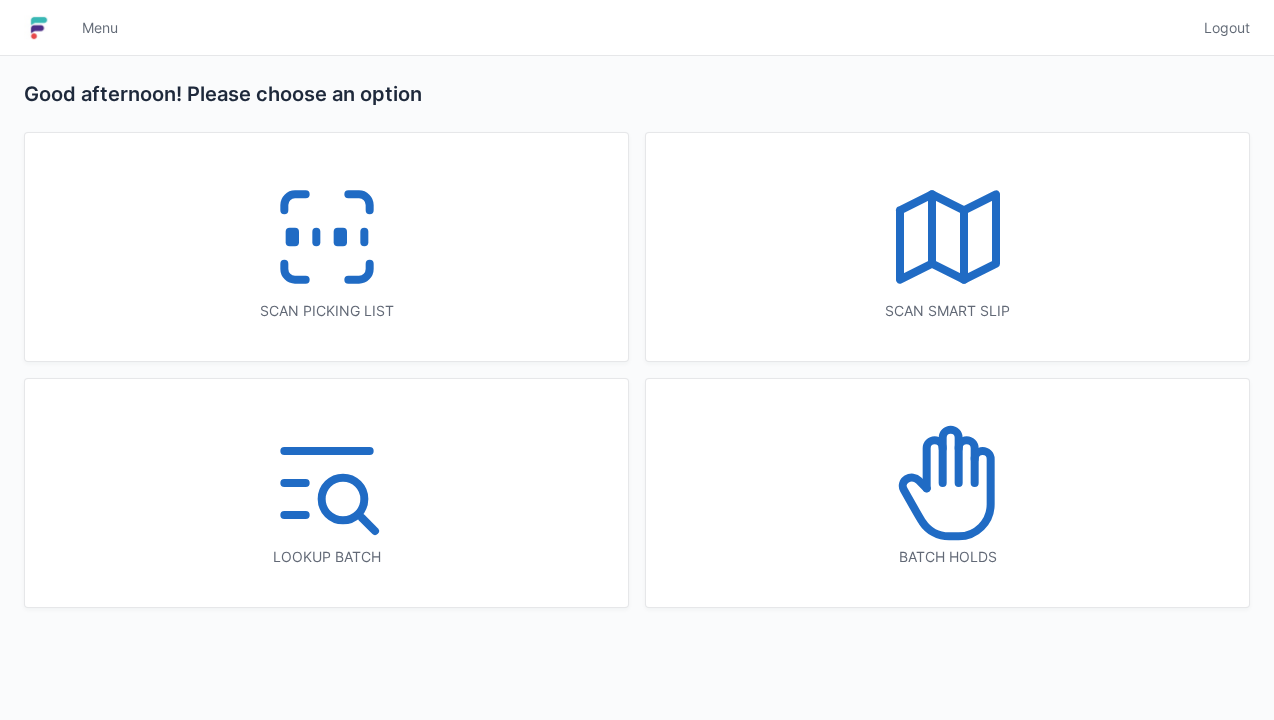 scroll, scrollTop: 0, scrollLeft: 0, axis: both 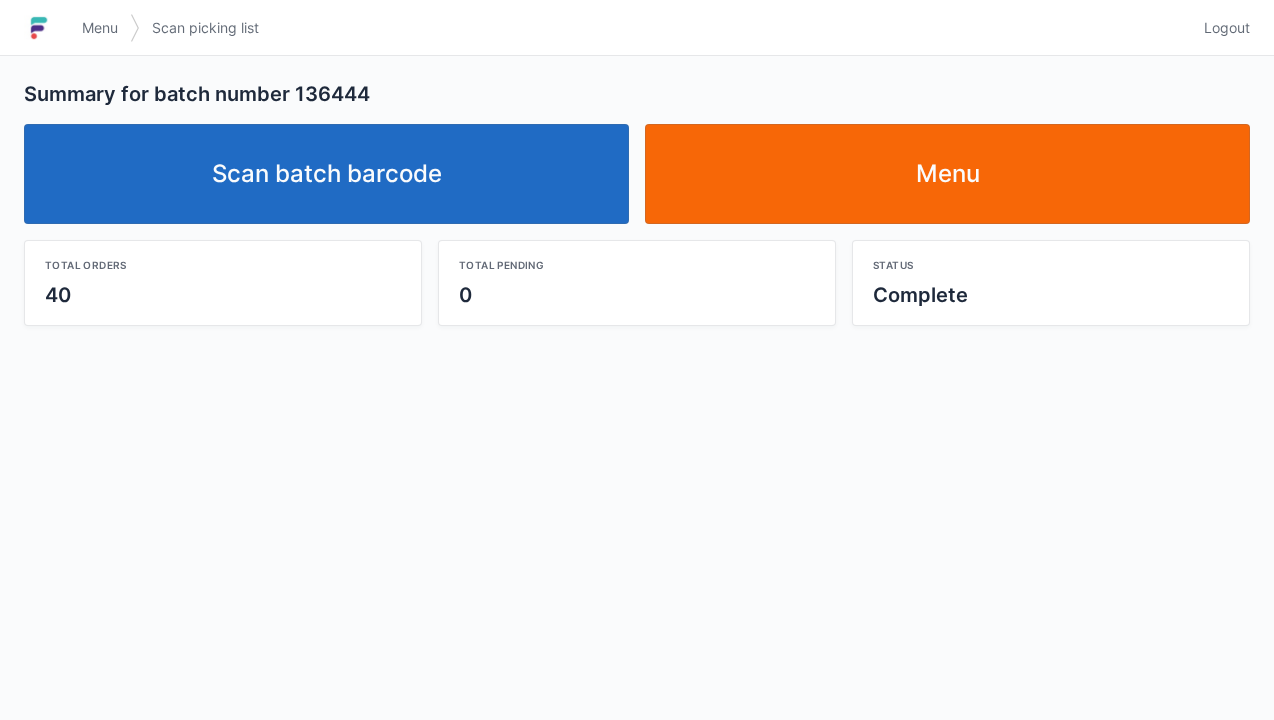click on "Menu" at bounding box center [947, 174] 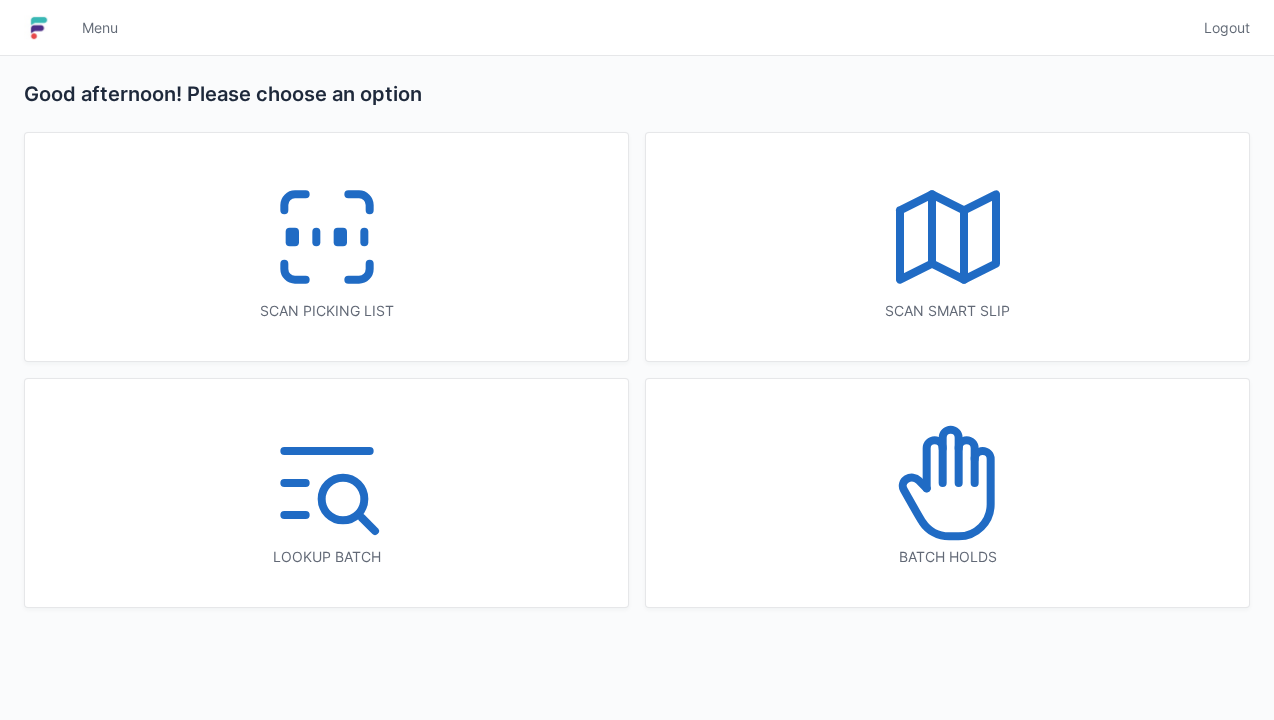 scroll, scrollTop: 0, scrollLeft: 0, axis: both 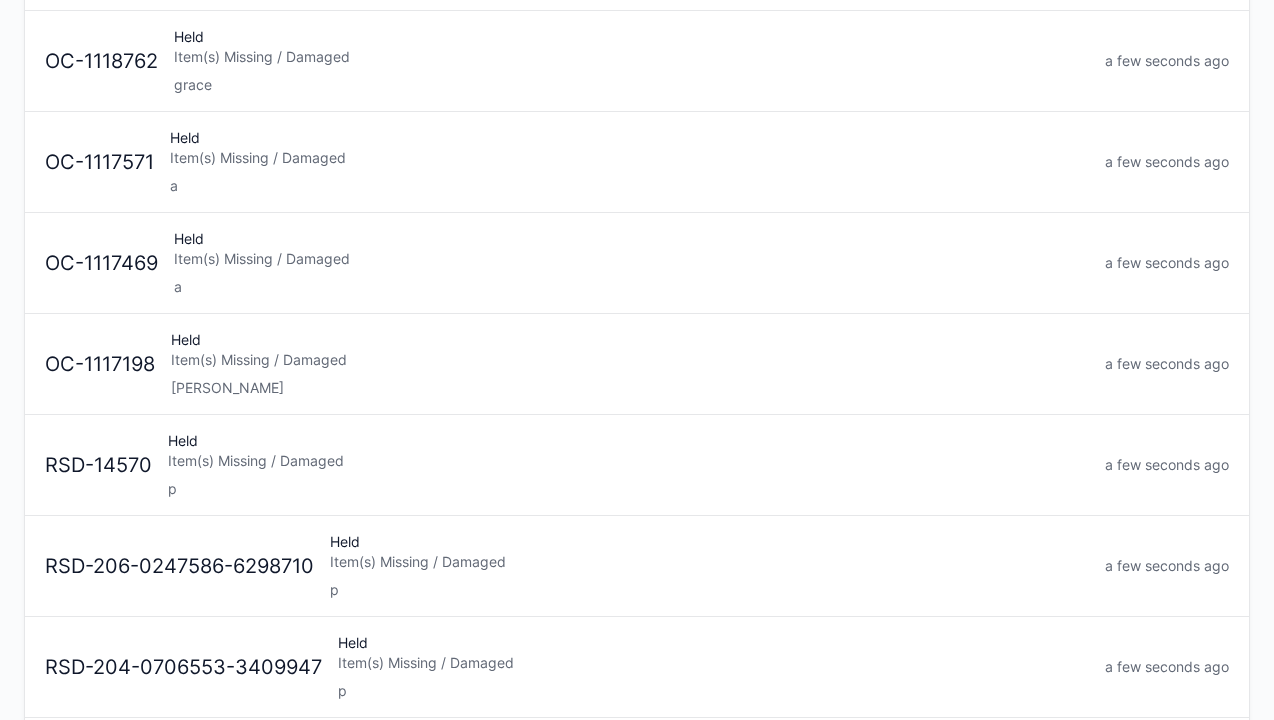 click on "Item(s) Missing / Damaged" at bounding box center (630, 360) 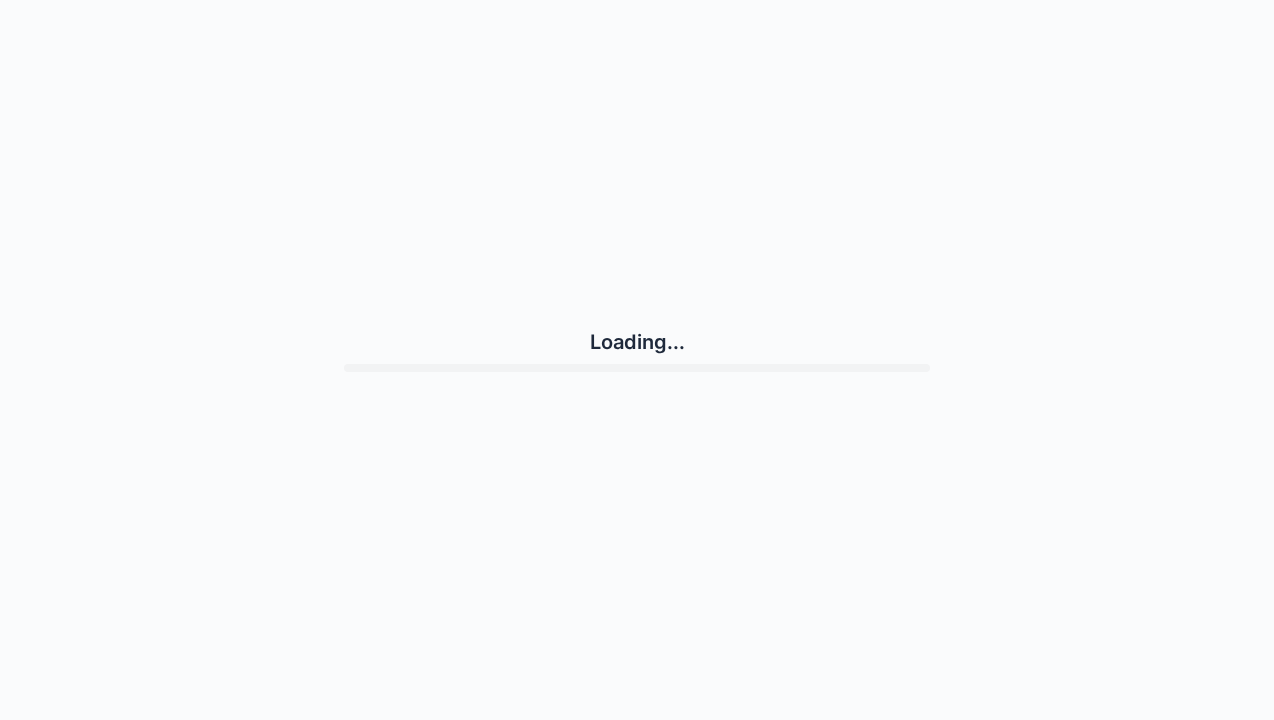 scroll, scrollTop: 0, scrollLeft: 0, axis: both 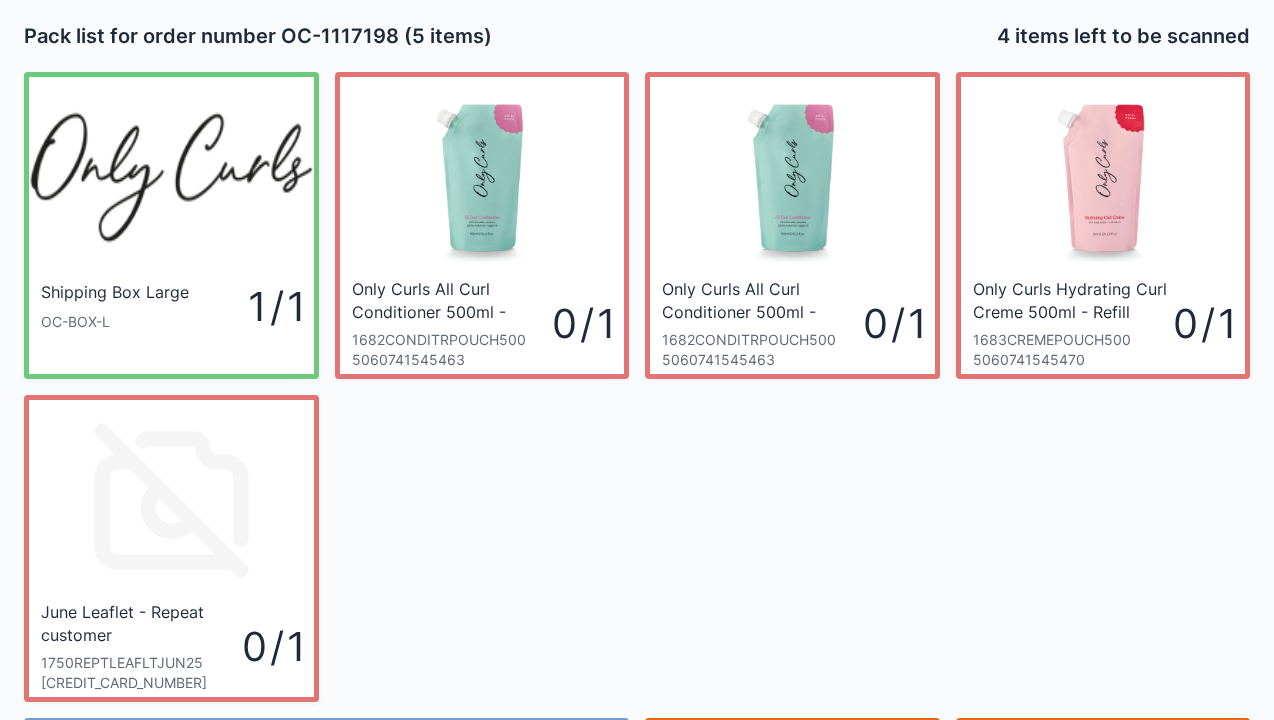 click on "Shipping Box Large OC-BOX-L 1 / 1 Only Curls All Curl Conditioner 500ml - Refill Pouch 1682CONDITRPOUCH500 5060741545463 0 / 1 Only Curls All Curl Conditioner 500ml - Refill Pouch 1682CONDITRPOUCH500 5060741545463 0 / 1 Only Curls Hydrating Curl Creme 500ml - Refill Pouch 1683CREMEPOUCH500 5060741545470 0 / [DATE] Leaflet - Repeat customer 1750REPTLEAFLTJUN25 [CREDIT_CARD_NUMBER] 0 / 1" at bounding box center (637, 379) 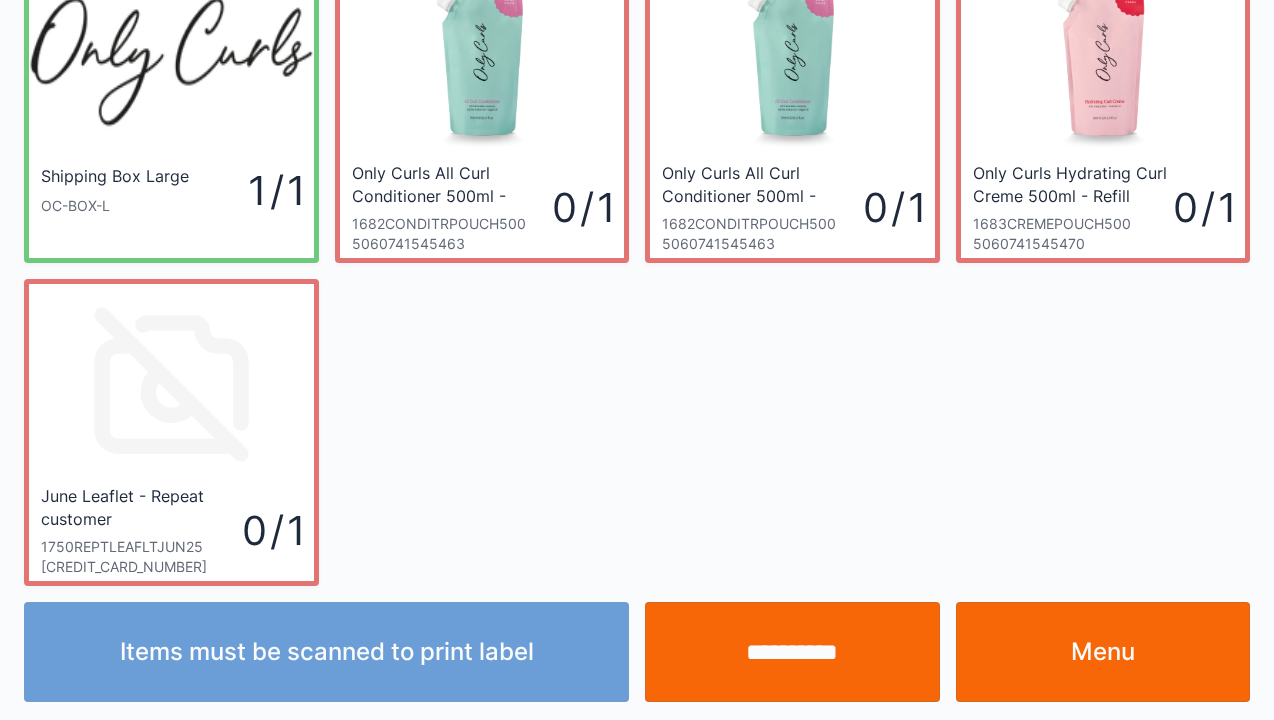 click on "Menu" at bounding box center [1103, 652] 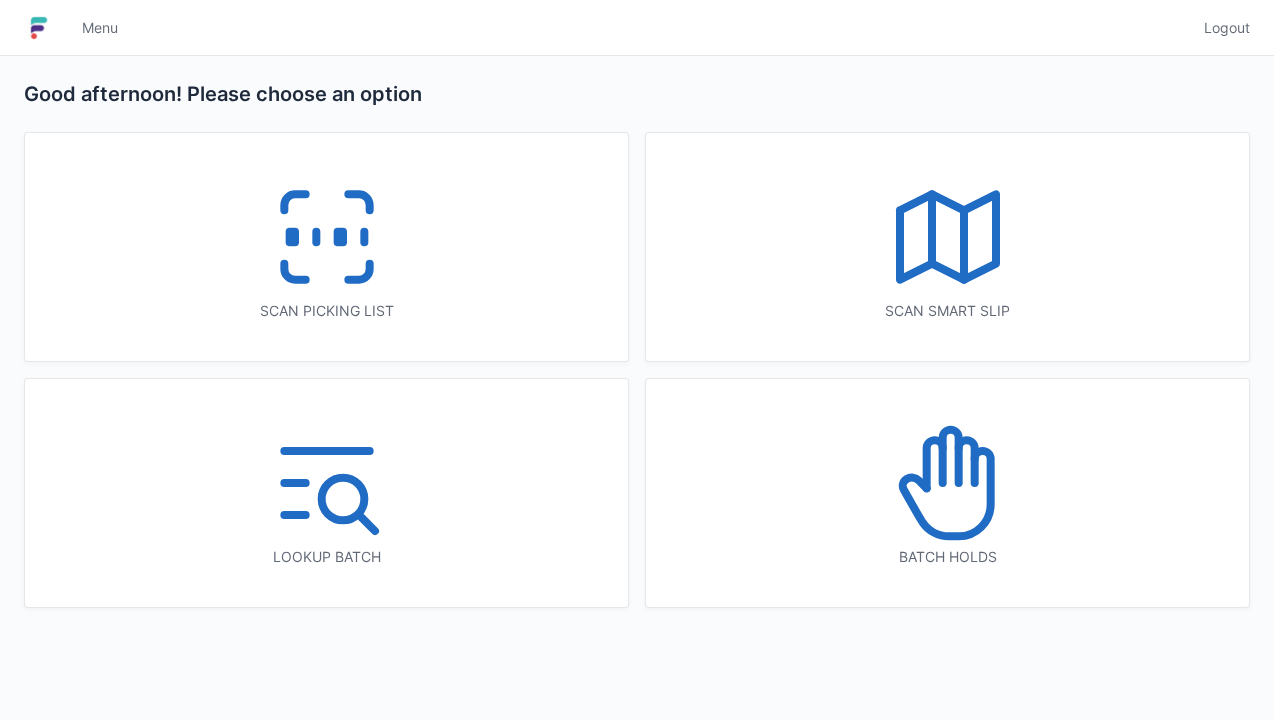scroll, scrollTop: 0, scrollLeft: 0, axis: both 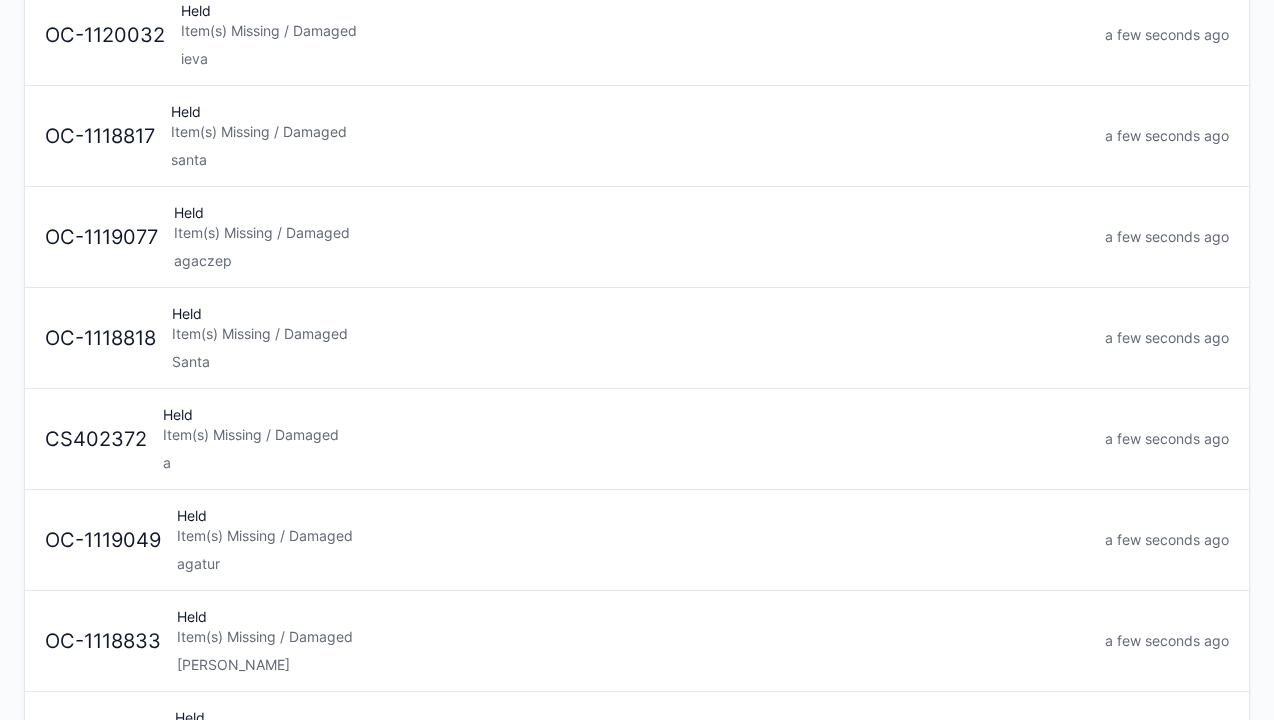 click on "a" at bounding box center [626, 463] 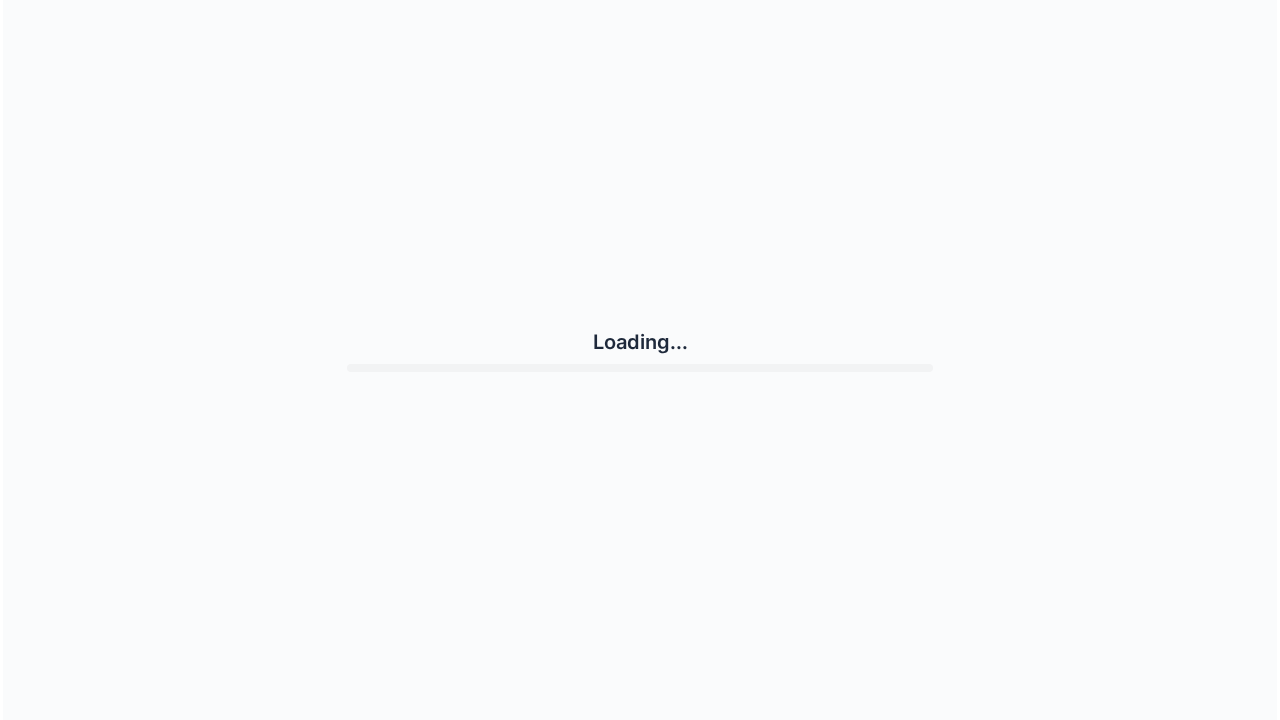 scroll, scrollTop: 0, scrollLeft: 0, axis: both 